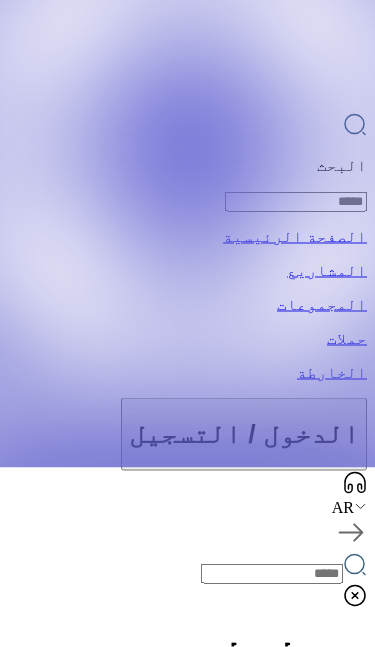 scroll, scrollTop: 180, scrollLeft: 0, axis: vertical 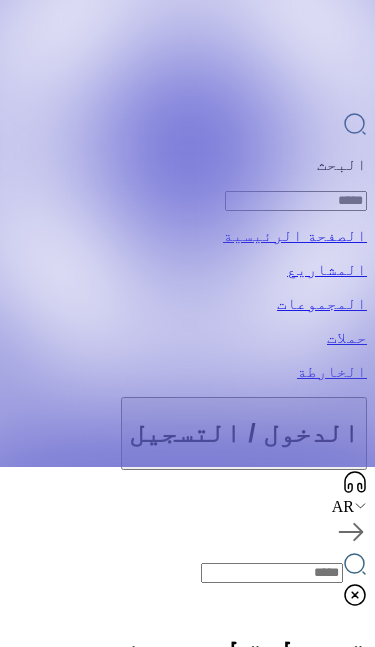 click on "الرئيسة" at bounding box center (187, 6448) 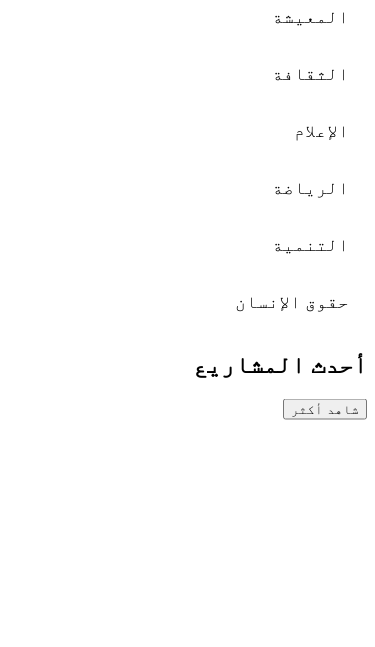 scroll, scrollTop: 1065, scrollLeft: 0, axis: vertical 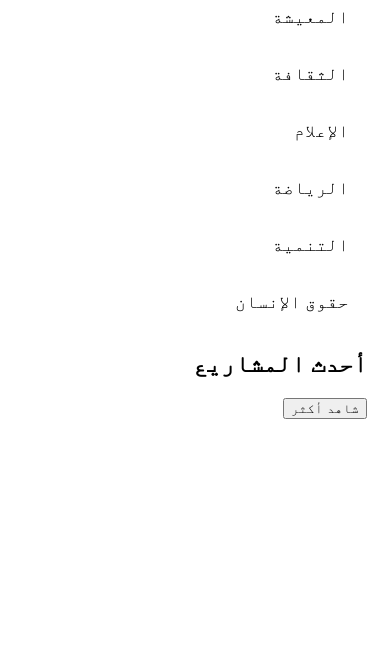 click on "شاهد أكثر" at bounding box center (325, 3300) 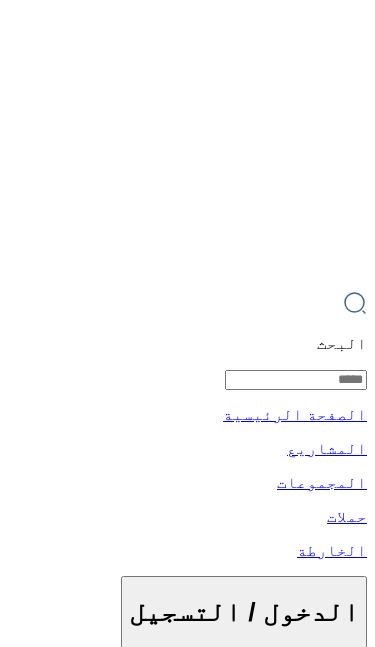 scroll, scrollTop: 0, scrollLeft: 0, axis: both 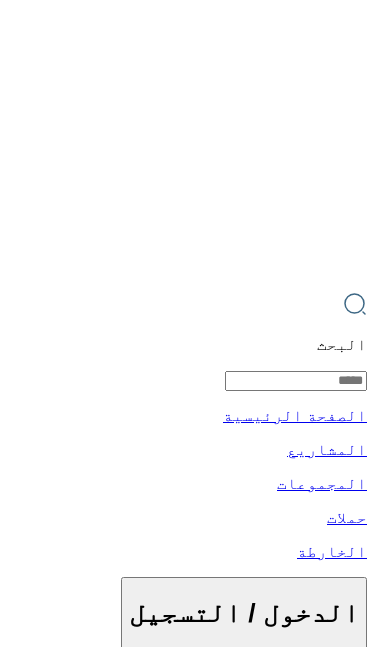 click on "الرئيسة" at bounding box center [187, 5334] 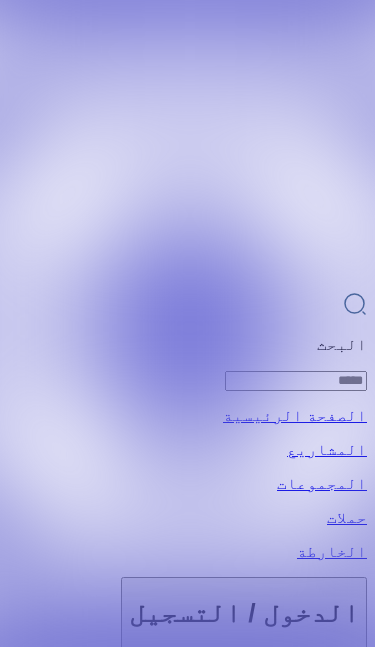 click on "الخارطة" at bounding box center (187, 6684) 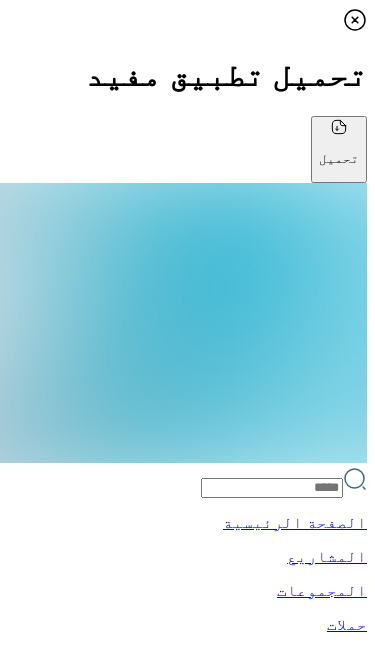 click on "الرئيسة" at bounding box center [187, 4390] 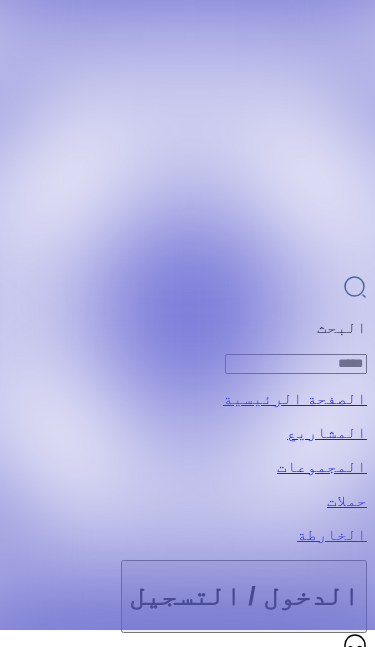 scroll, scrollTop: 20, scrollLeft: 0, axis: vertical 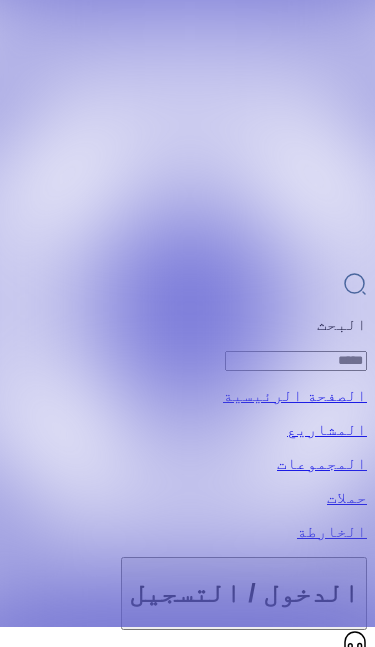 click at bounding box center [274, 1176] 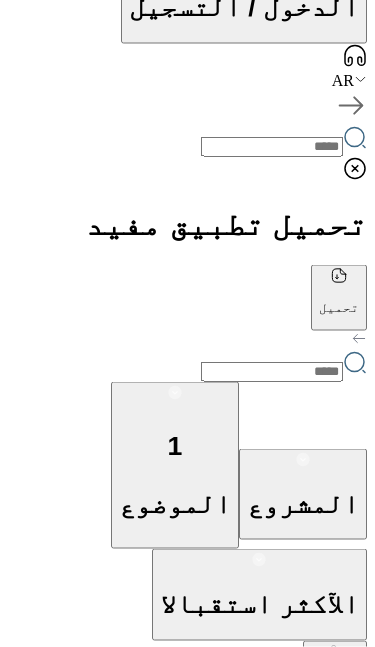 scroll, scrollTop: 607, scrollLeft: 0, axis: vertical 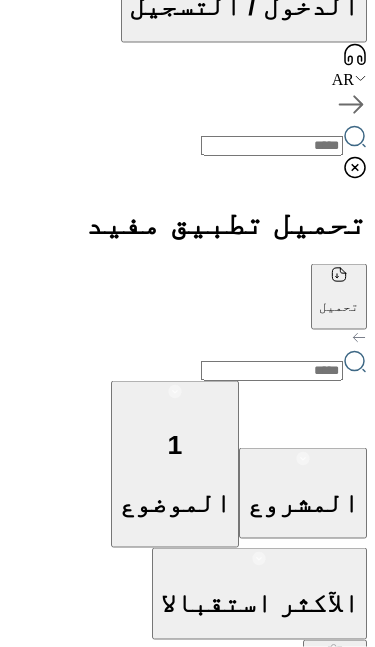 click 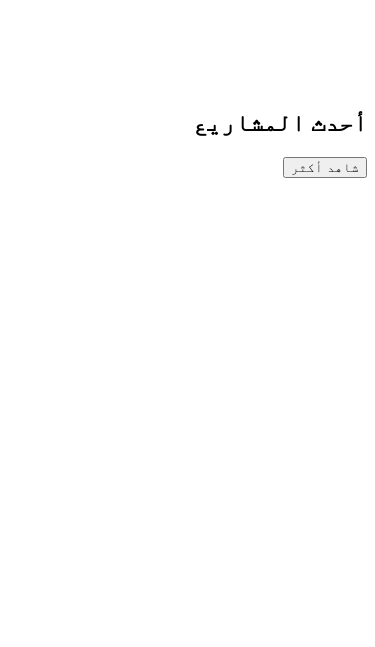 scroll, scrollTop: 1367, scrollLeft: 0, axis: vertical 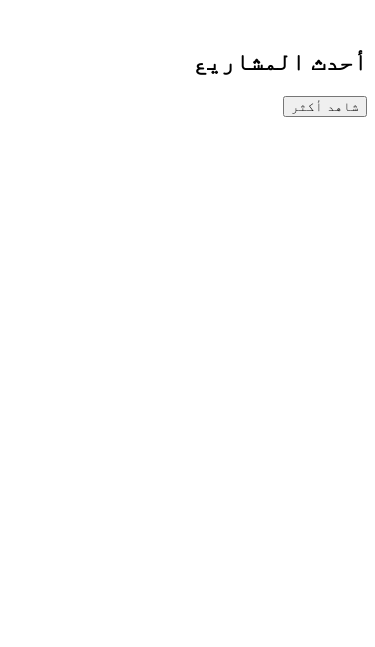 click on "الخارطة" at bounding box center (187, 5339) 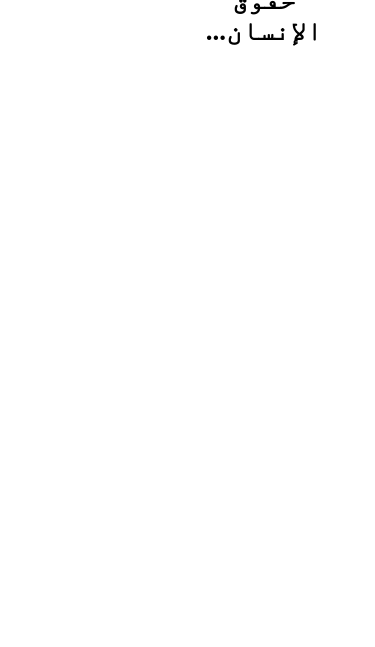 scroll, scrollTop: 0, scrollLeft: 0, axis: both 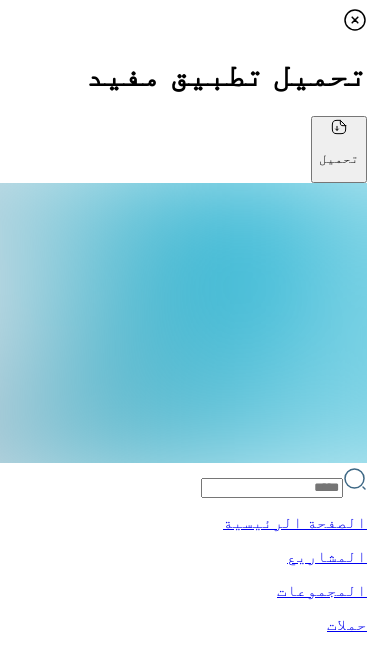 click 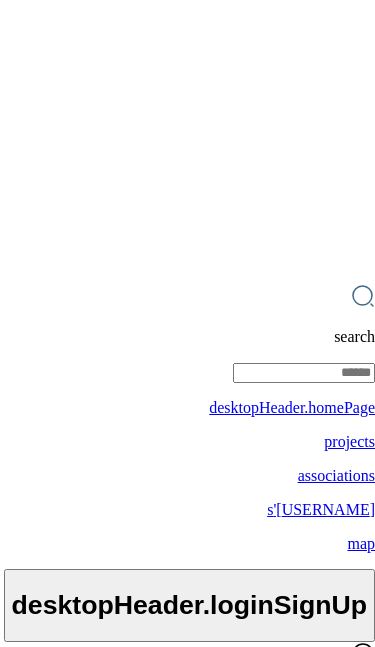 click at bounding box center (187, 323) 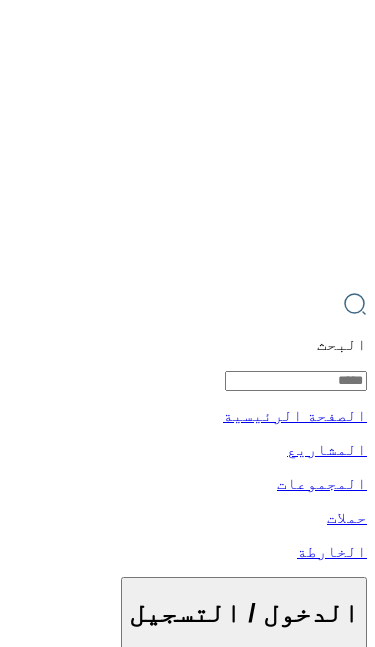 click on "الرئيسة" at bounding box center (187, 1507) 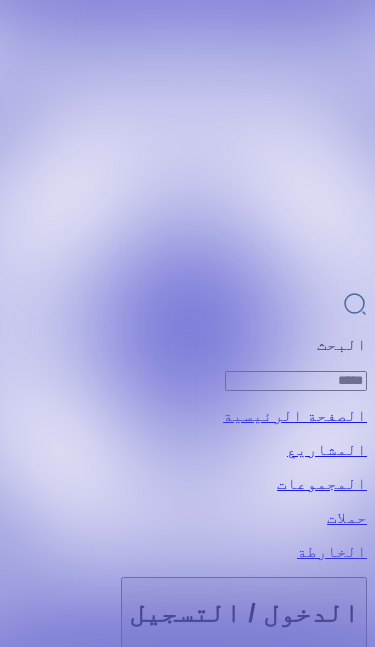 click at bounding box center (274, 1196) 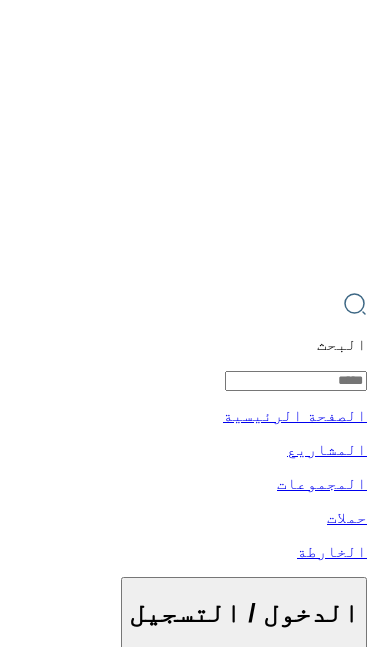 click at bounding box center [187, 323] 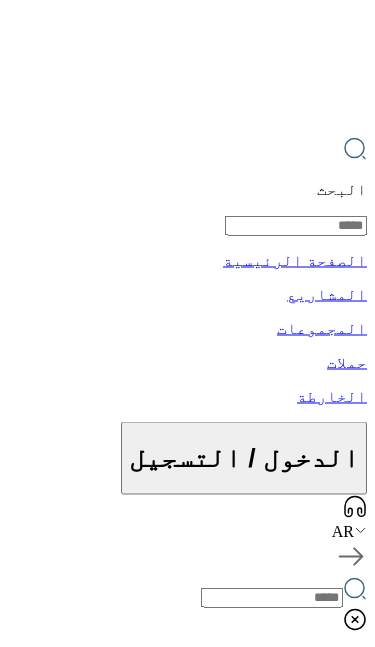 scroll, scrollTop: 0, scrollLeft: 0, axis: both 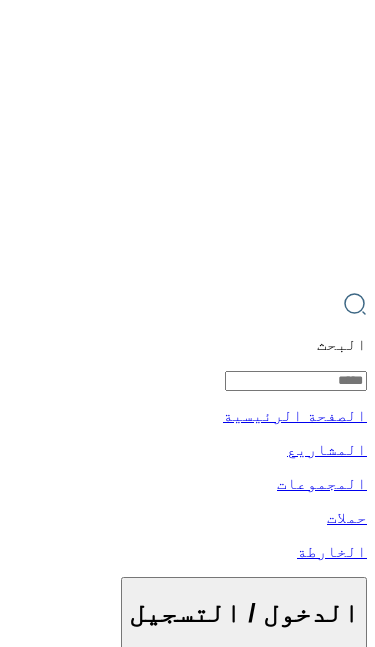 click at bounding box center (187, 948) 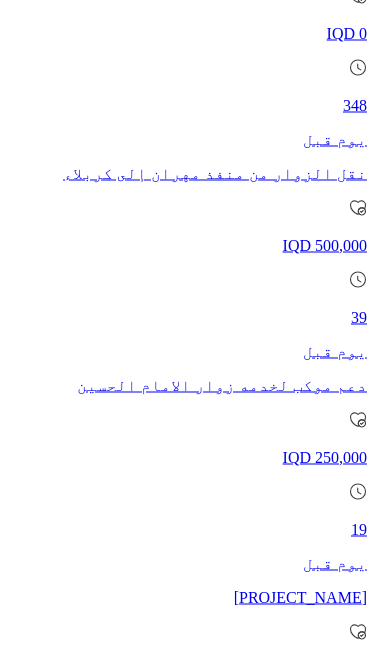 scroll, scrollTop: 1268, scrollLeft: 0, axis: vertical 